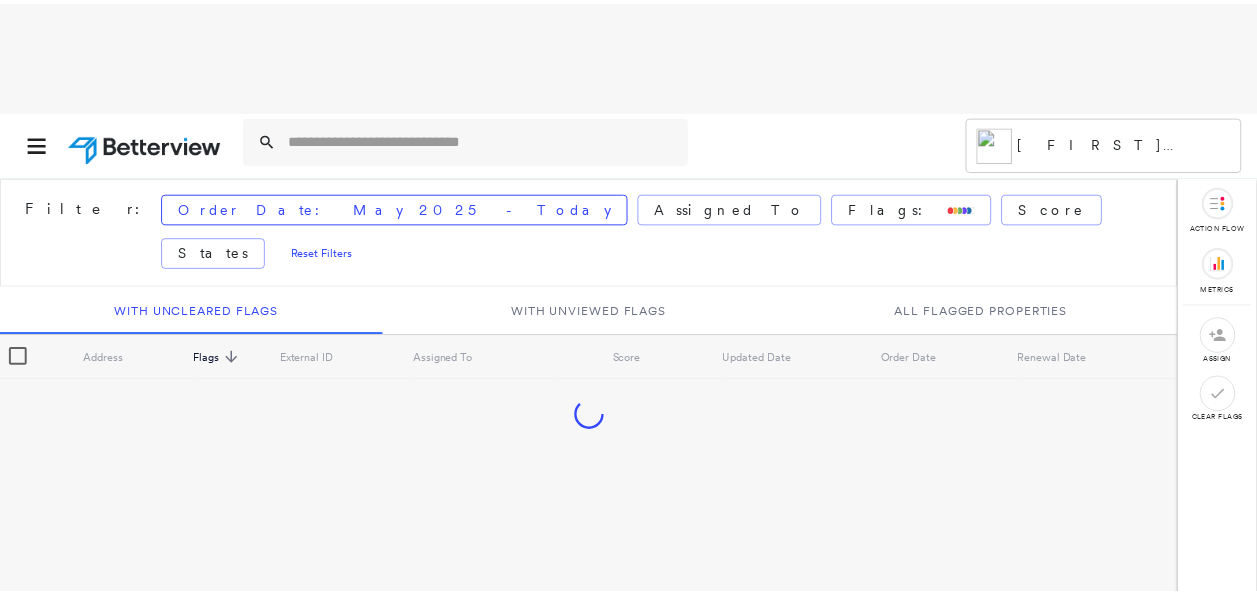 scroll, scrollTop: 0, scrollLeft: 0, axis: both 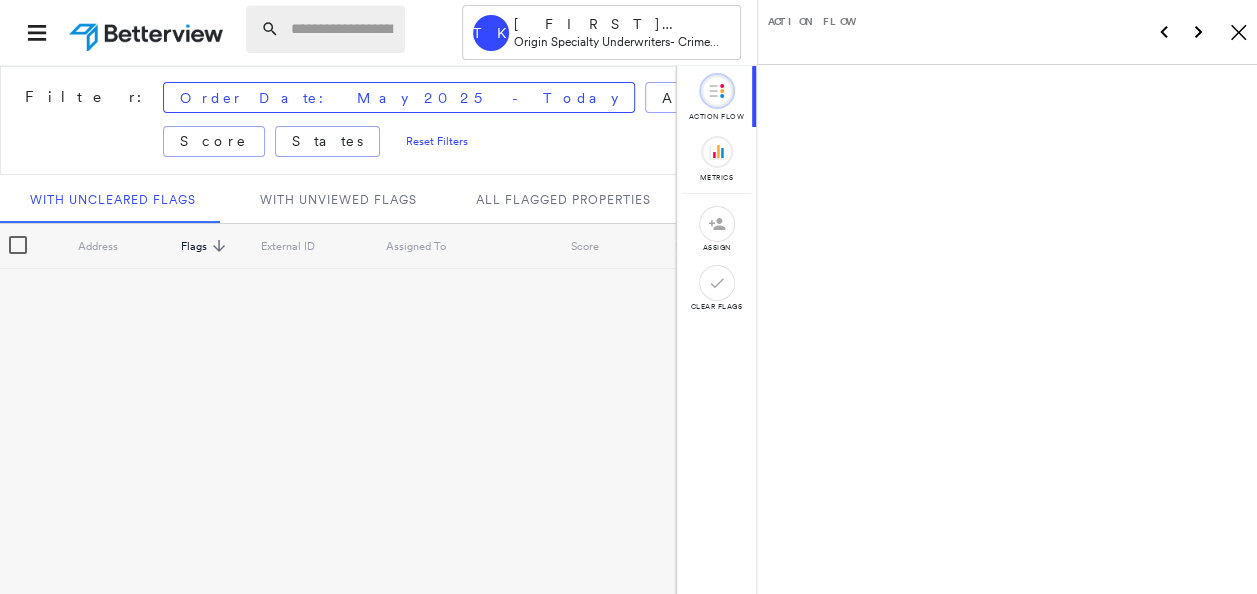click at bounding box center [342, 29] 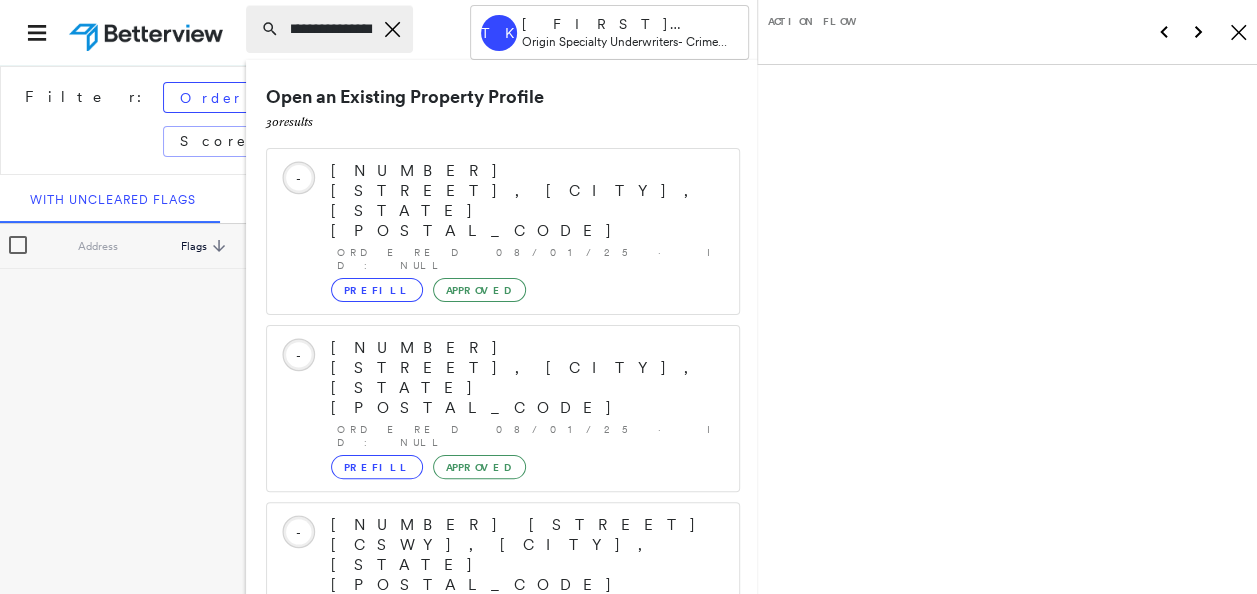 scroll, scrollTop: 0, scrollLeft: 13, axis: horizontal 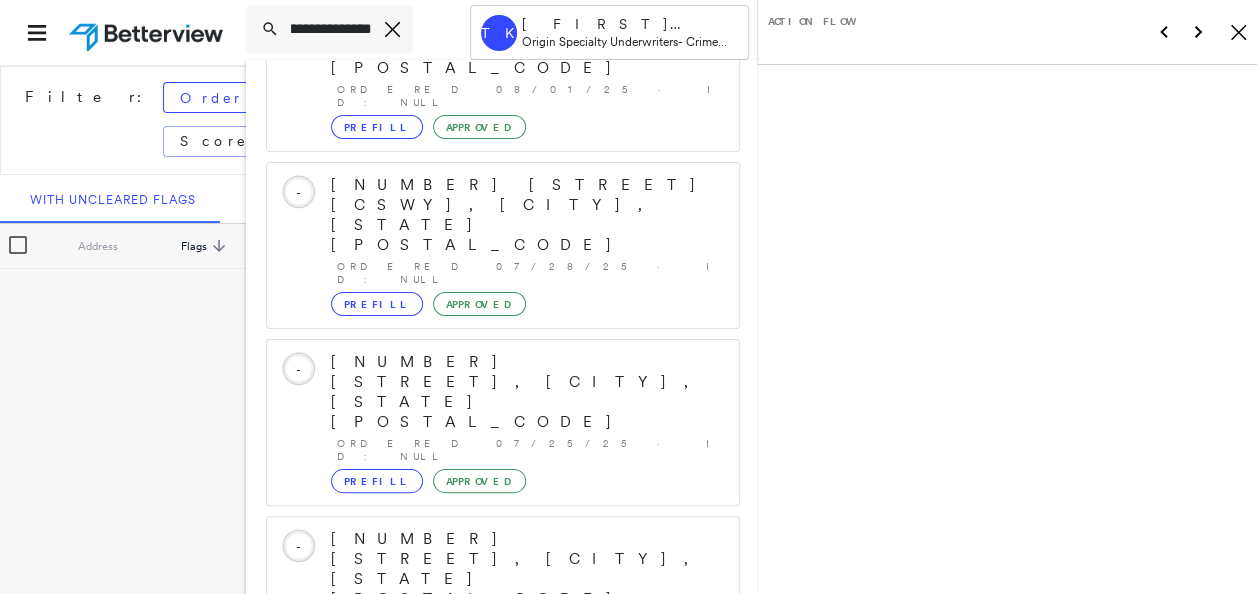 type on "**********" 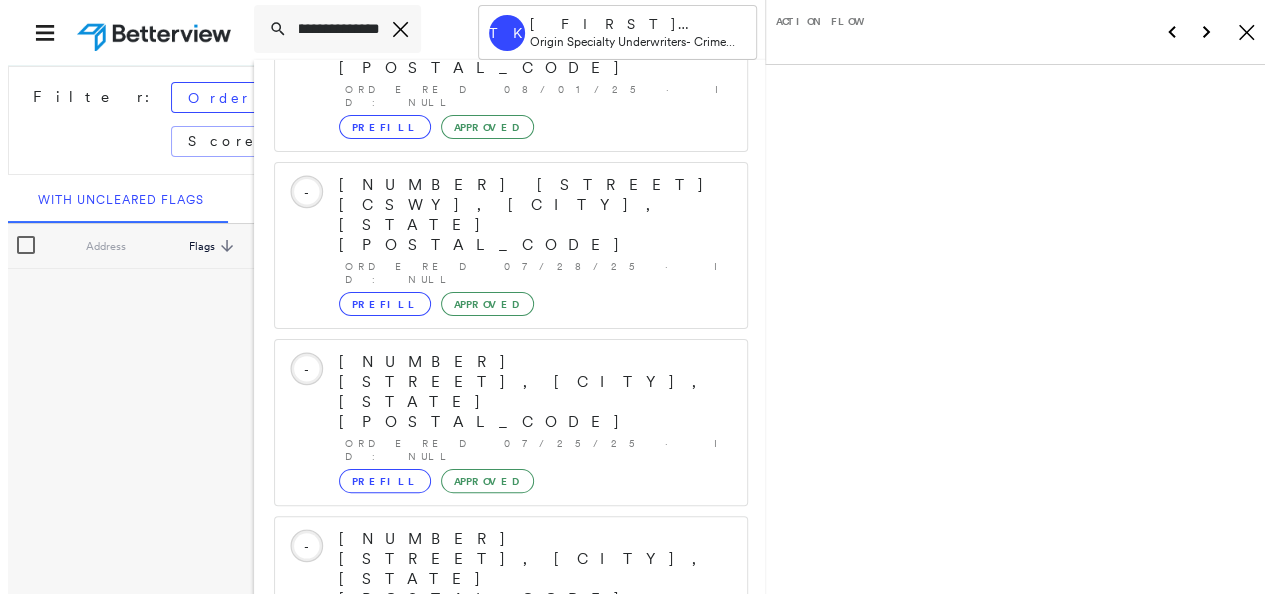 scroll, scrollTop: 0, scrollLeft: 0, axis: both 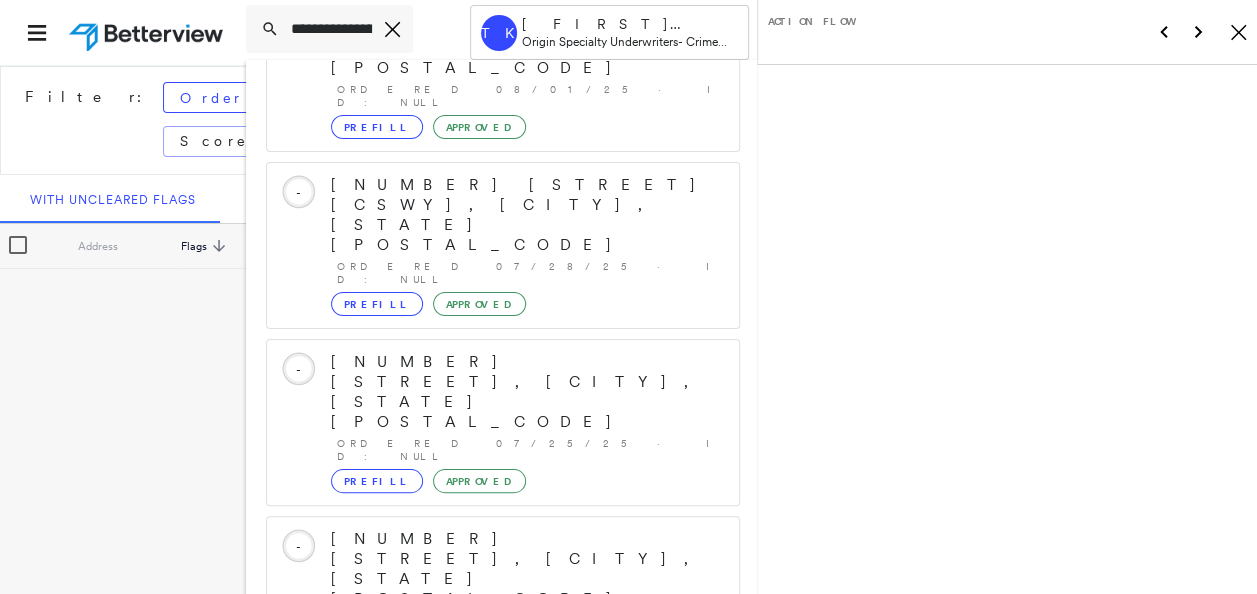 click 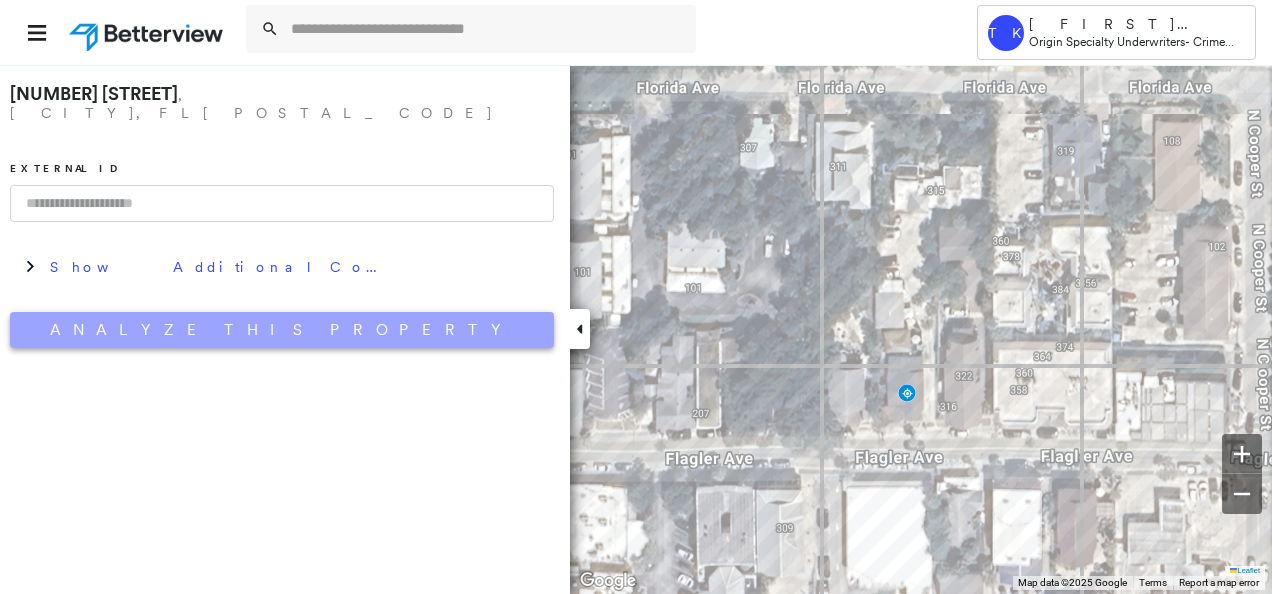 click on "Analyze This Property" at bounding box center (282, 330) 